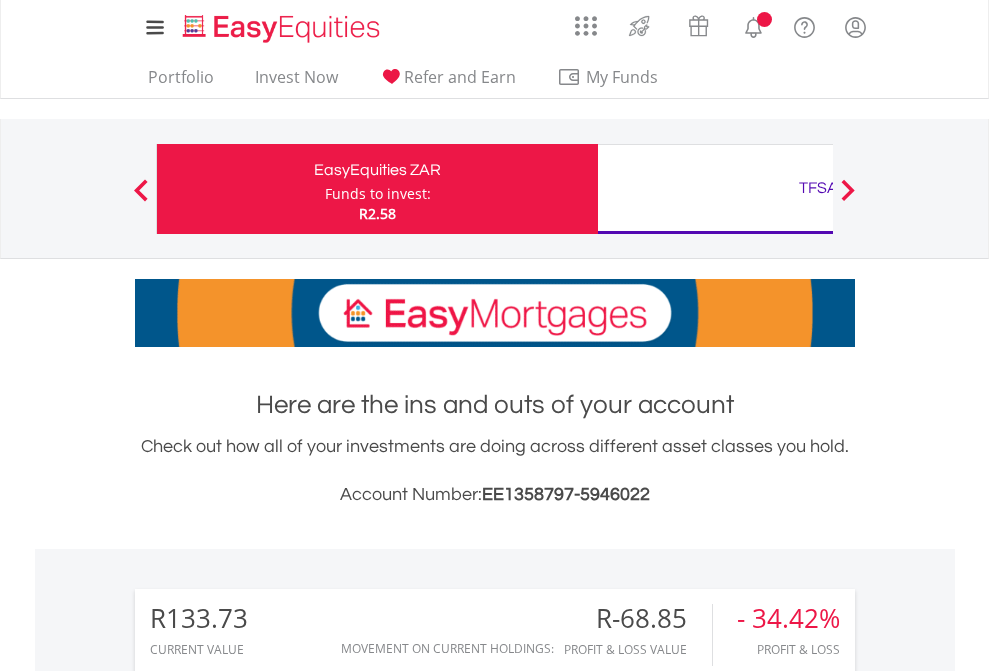 scroll, scrollTop: 0, scrollLeft: 0, axis: both 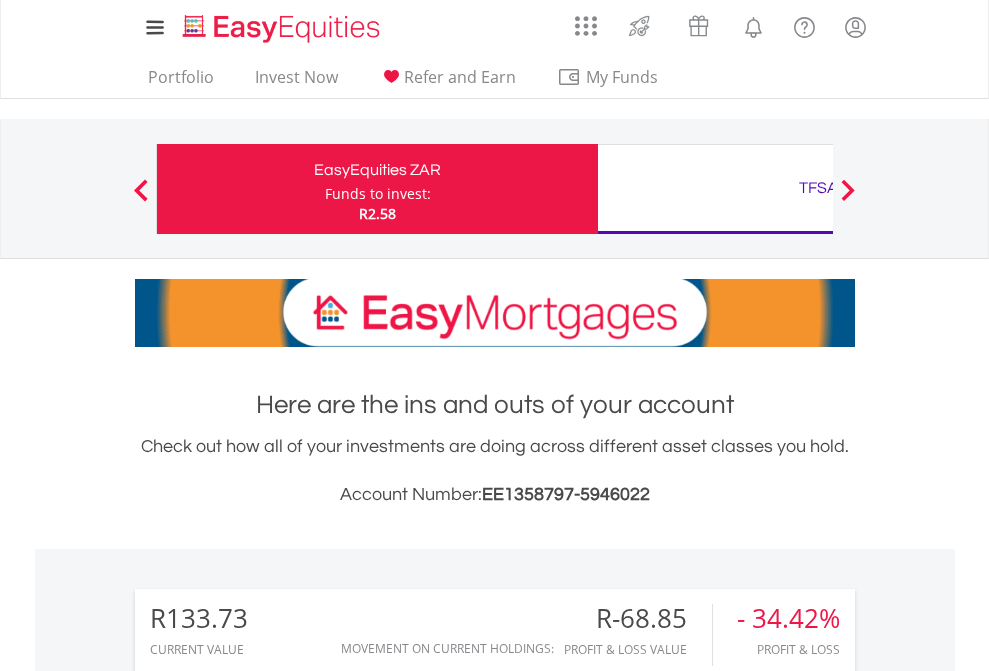 click on "Funds to invest:" at bounding box center (378, 194) 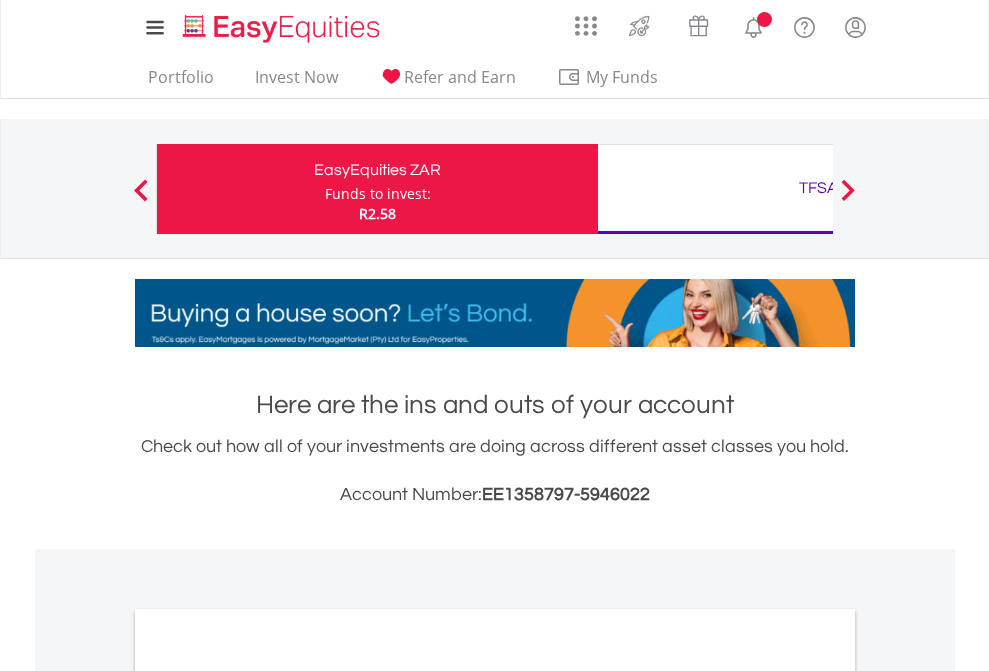 scroll, scrollTop: 0, scrollLeft: 0, axis: both 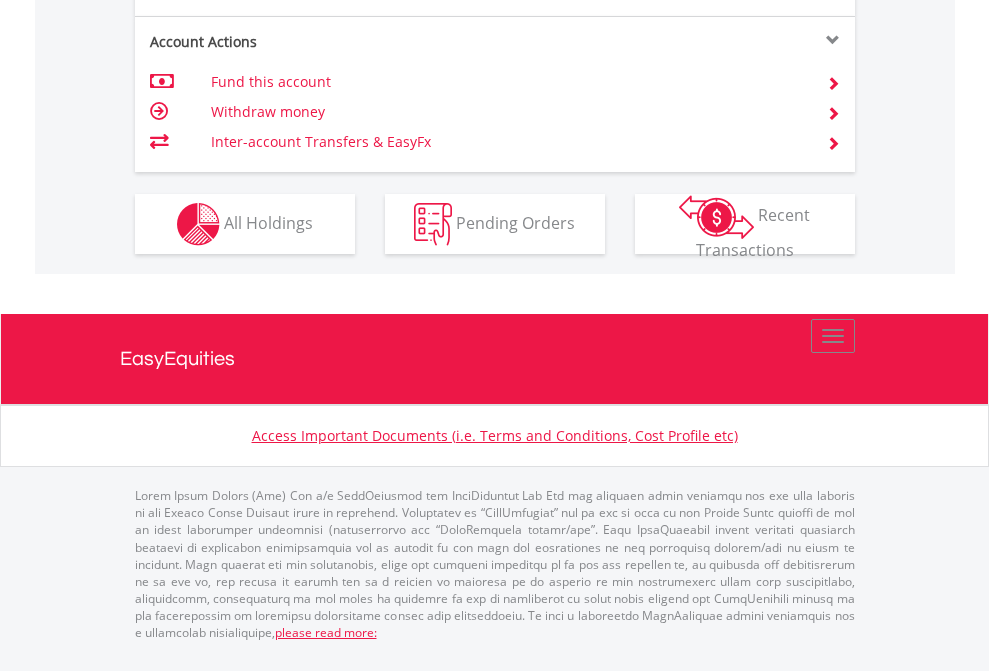 click on "Investment types" at bounding box center [706, -337] 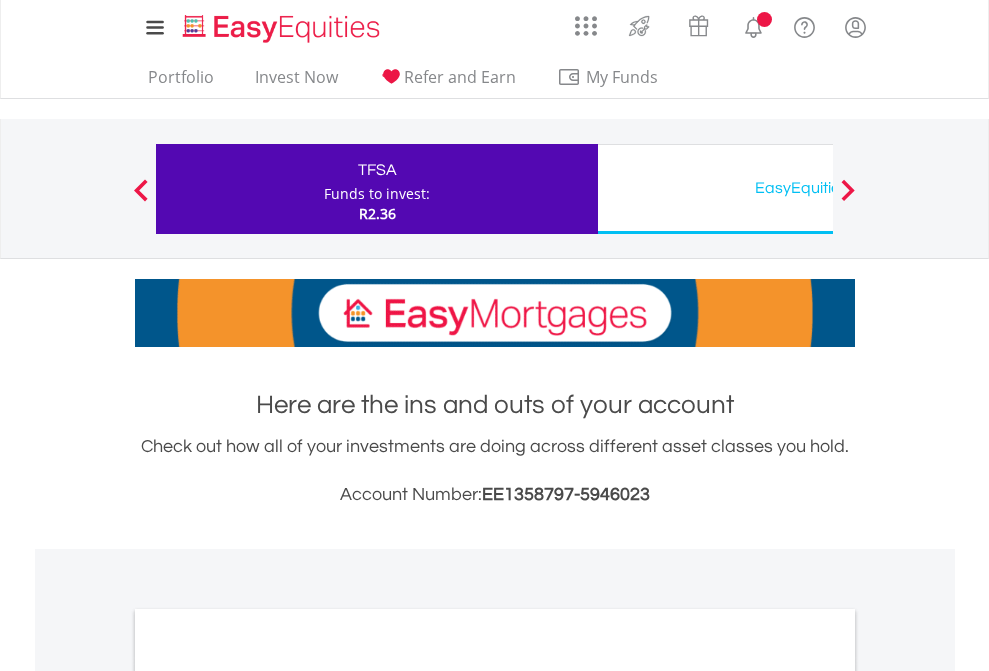 scroll, scrollTop: 0, scrollLeft: 0, axis: both 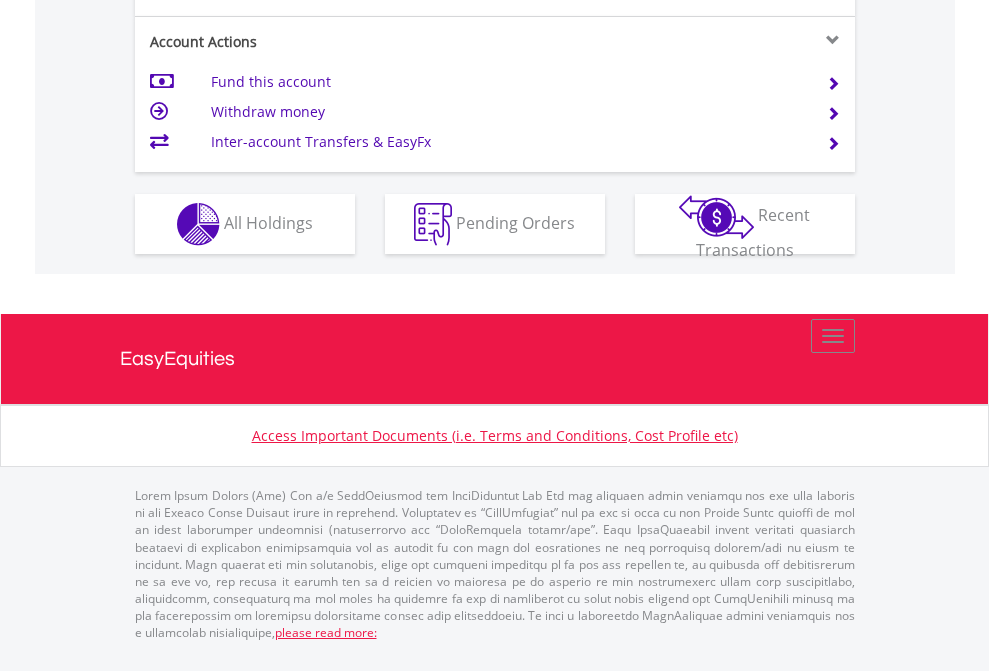 click on "Investment types" at bounding box center (706, -337) 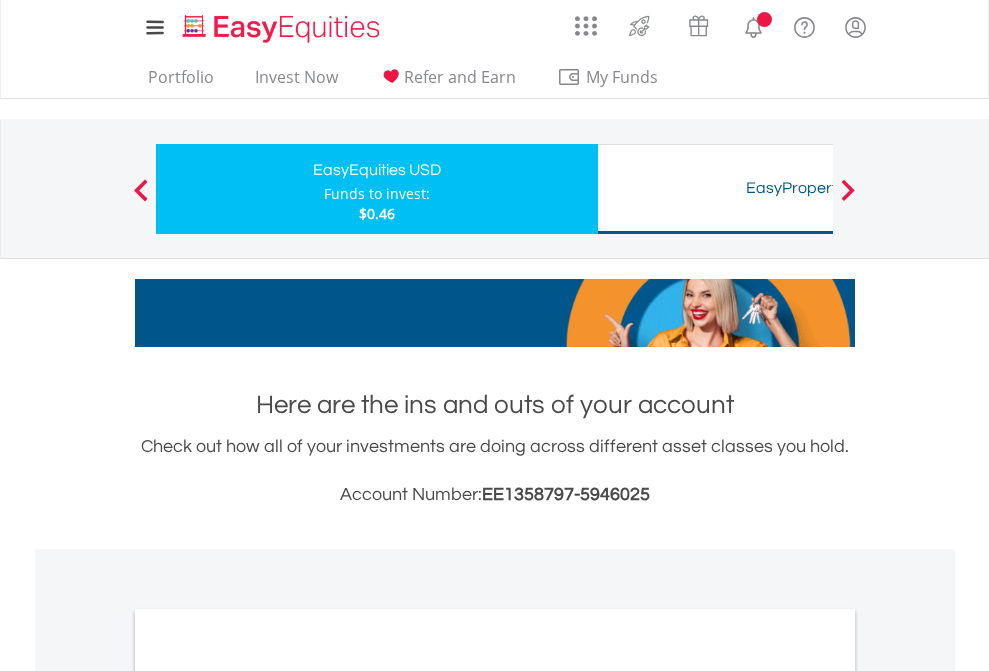scroll, scrollTop: 0, scrollLeft: 0, axis: both 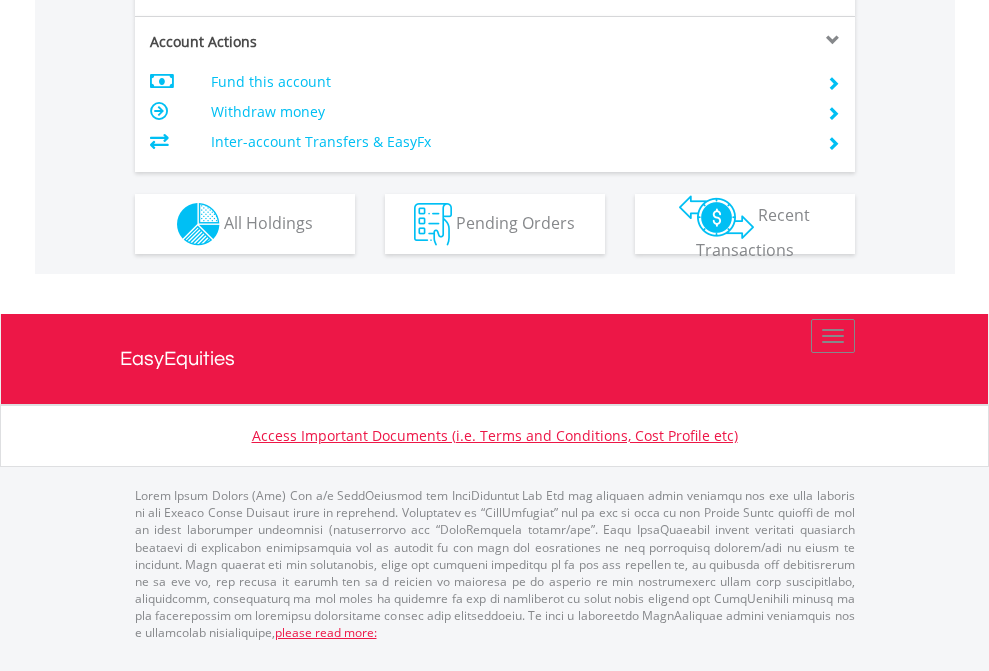 click on "Investment types" at bounding box center [706, -337] 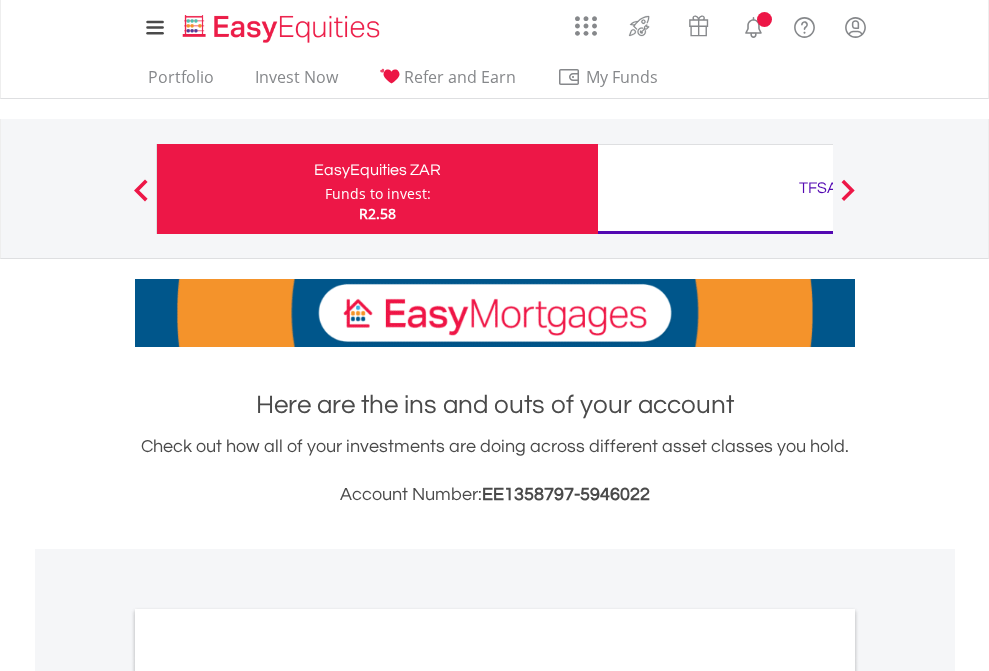 scroll, scrollTop: 0, scrollLeft: 0, axis: both 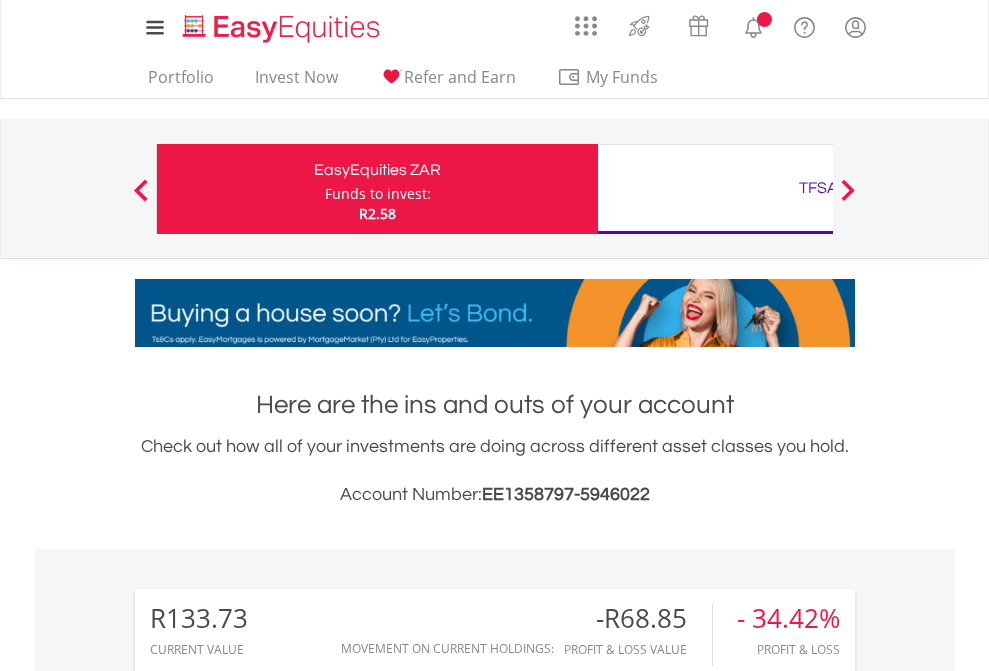 click on "All Holdings" at bounding box center [268, 1466] 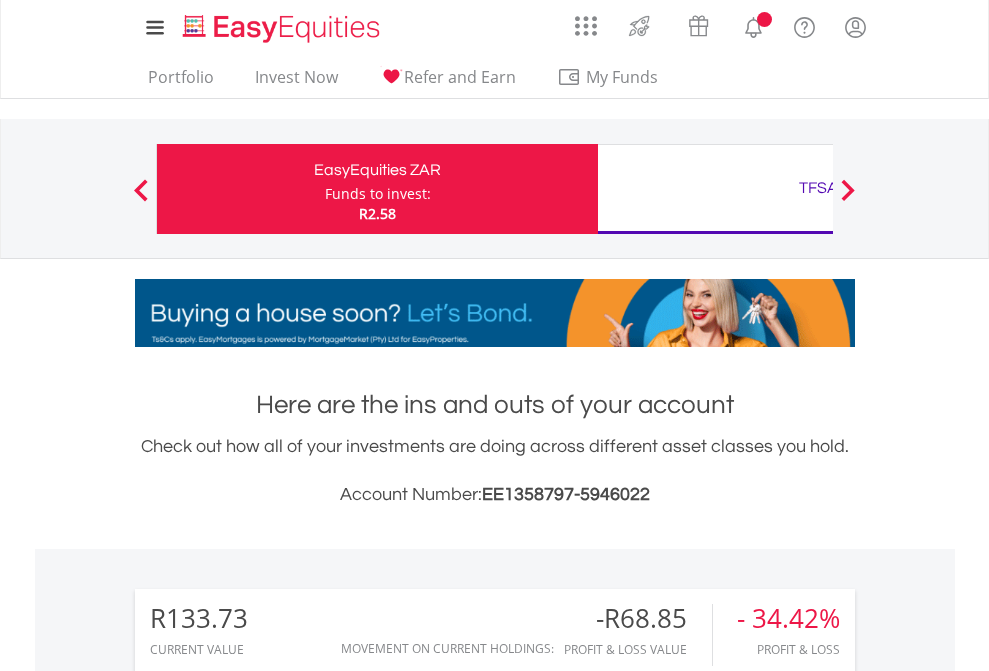 scroll, scrollTop: 192, scrollLeft: 314, axis: both 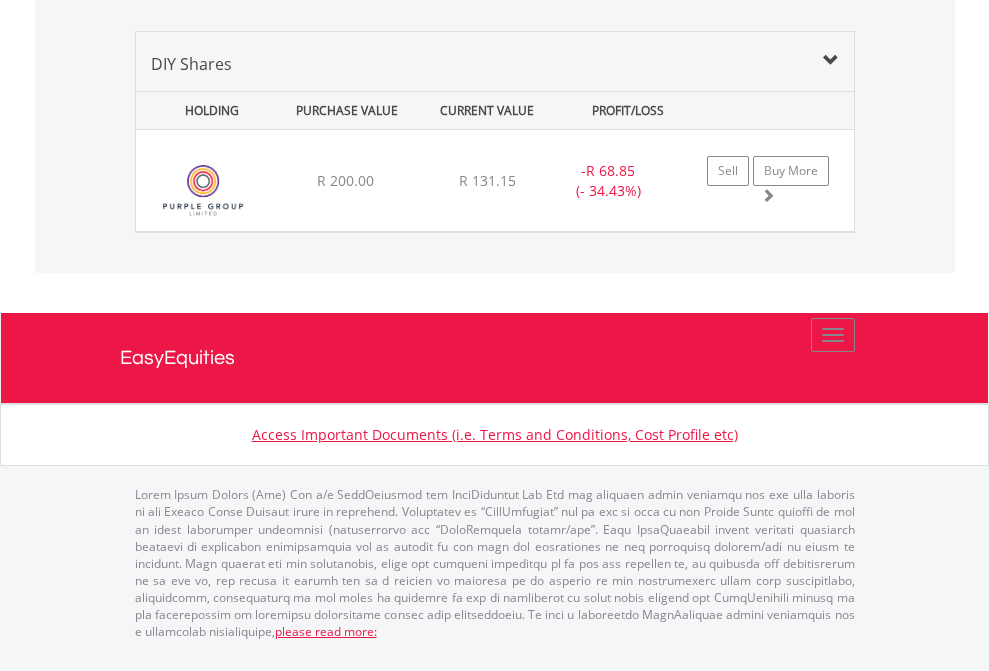 click on "TFSA" at bounding box center (818, -1339) 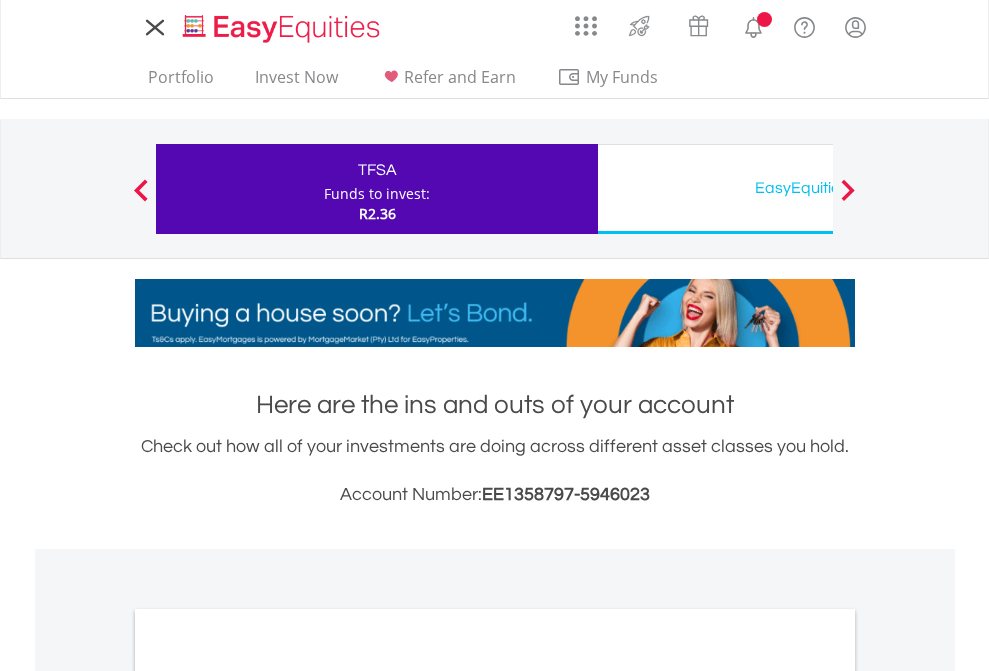 scroll, scrollTop: 0, scrollLeft: 0, axis: both 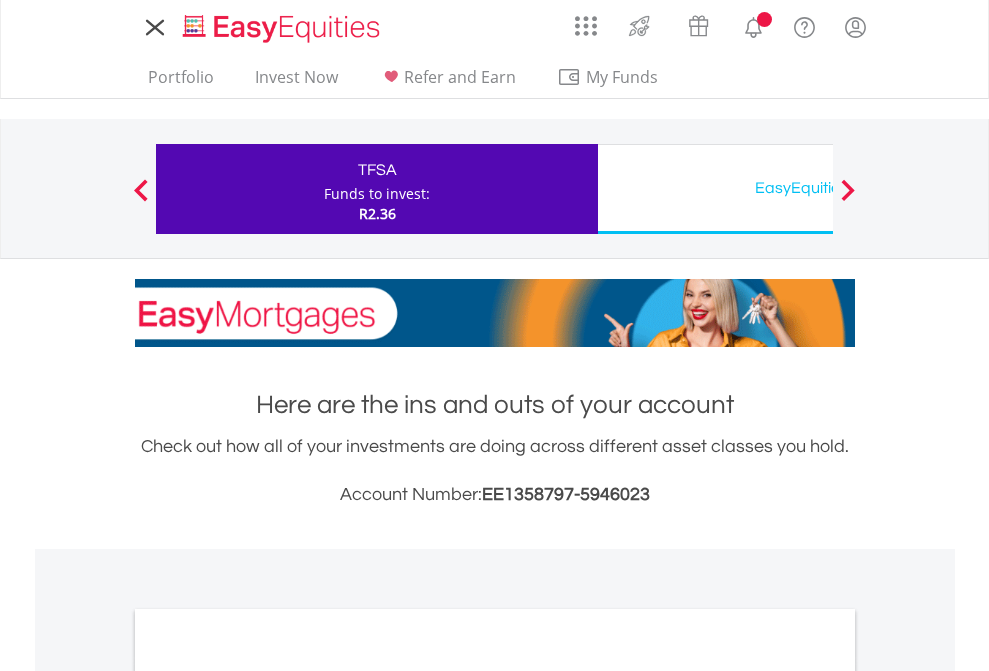 click on "All Holdings" at bounding box center (268, 1096) 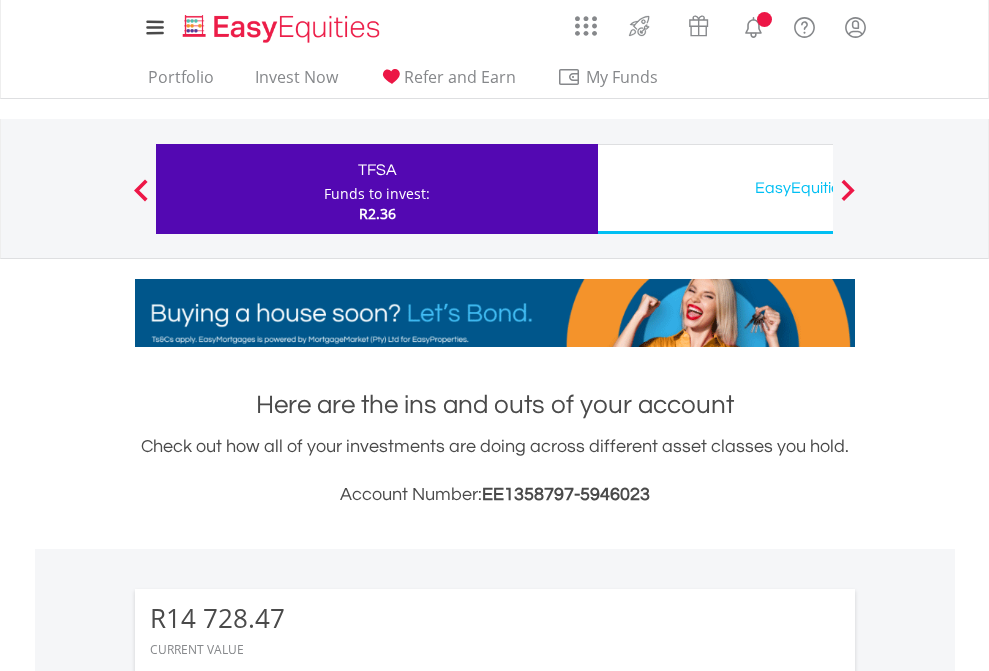 scroll, scrollTop: 1493, scrollLeft: 0, axis: vertical 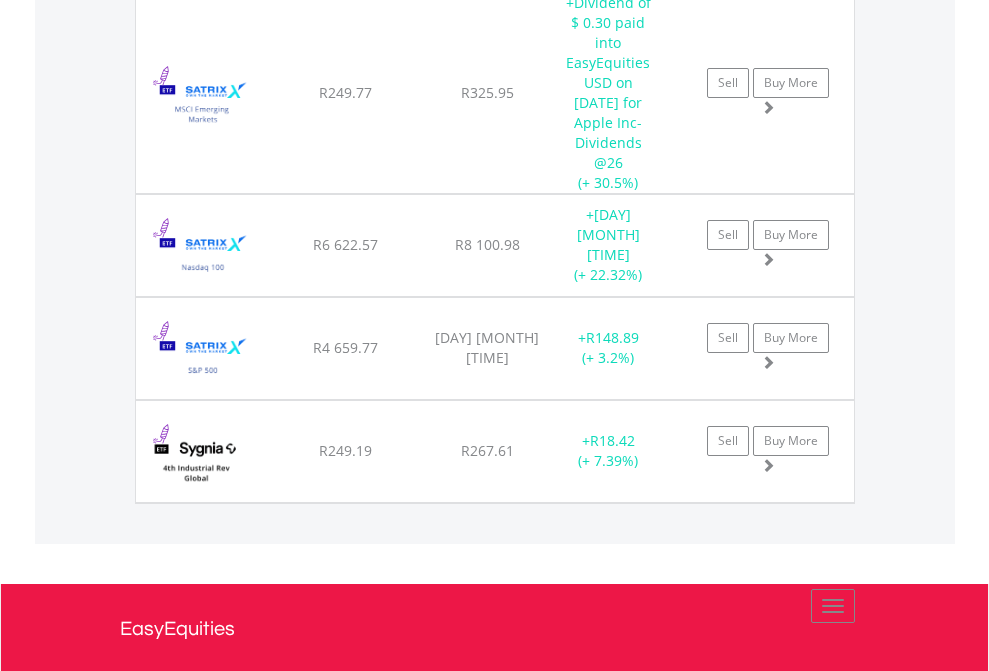 click on "EasyEquities USD" at bounding box center [818, -2036] 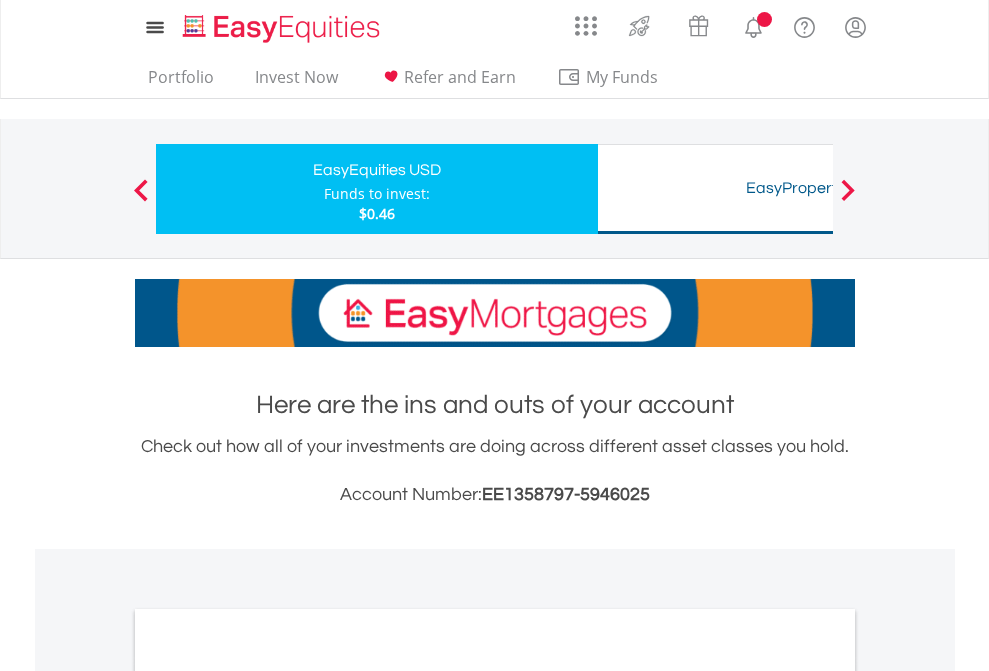 scroll, scrollTop: 0, scrollLeft: 0, axis: both 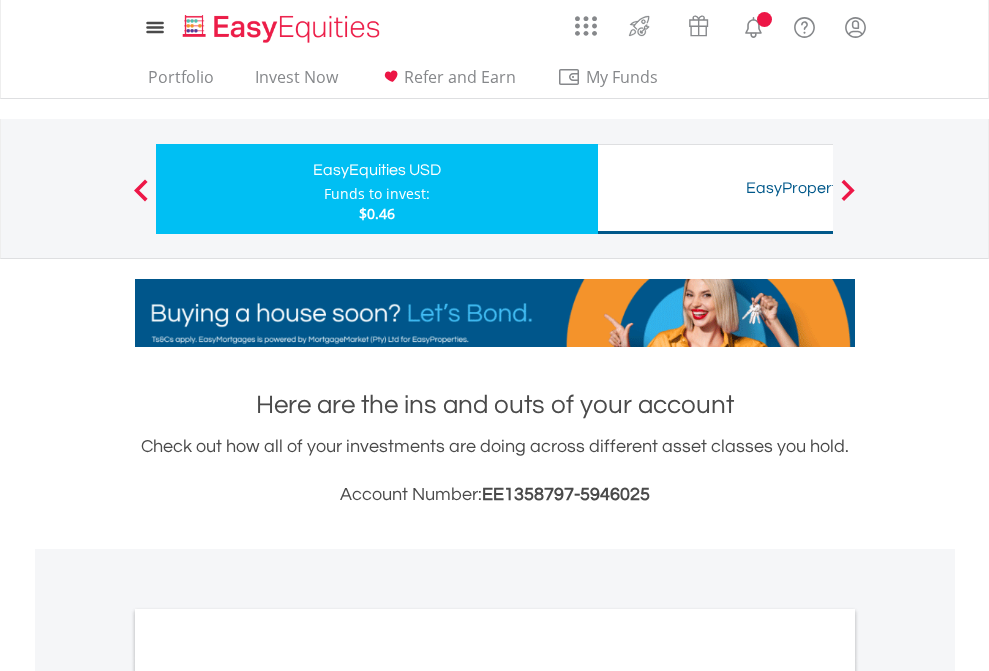 click on "All Holdings" at bounding box center (268, 1096) 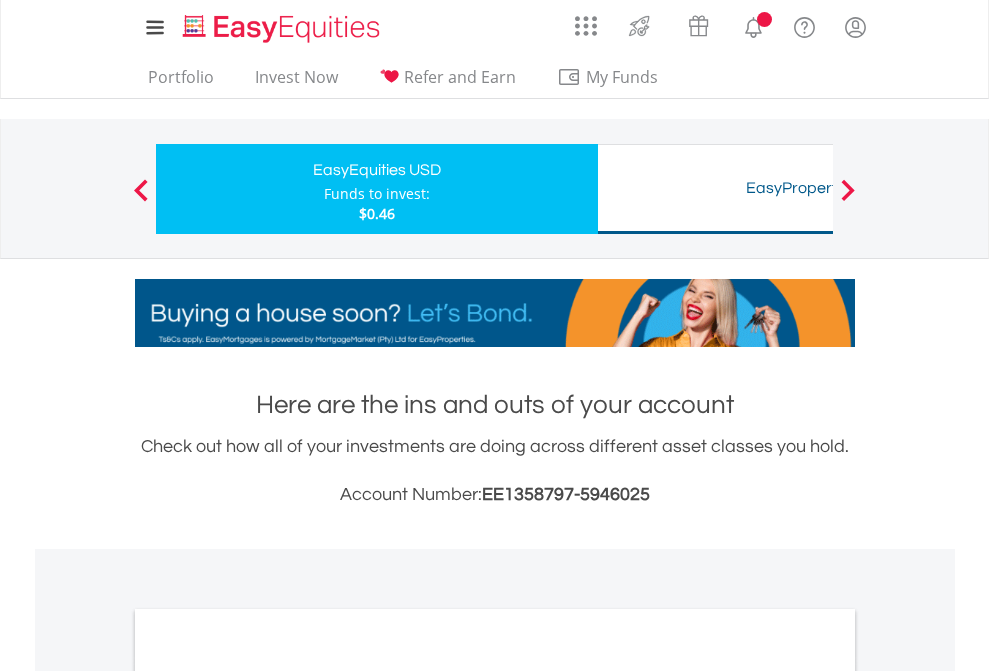 scroll, scrollTop: 1202, scrollLeft: 0, axis: vertical 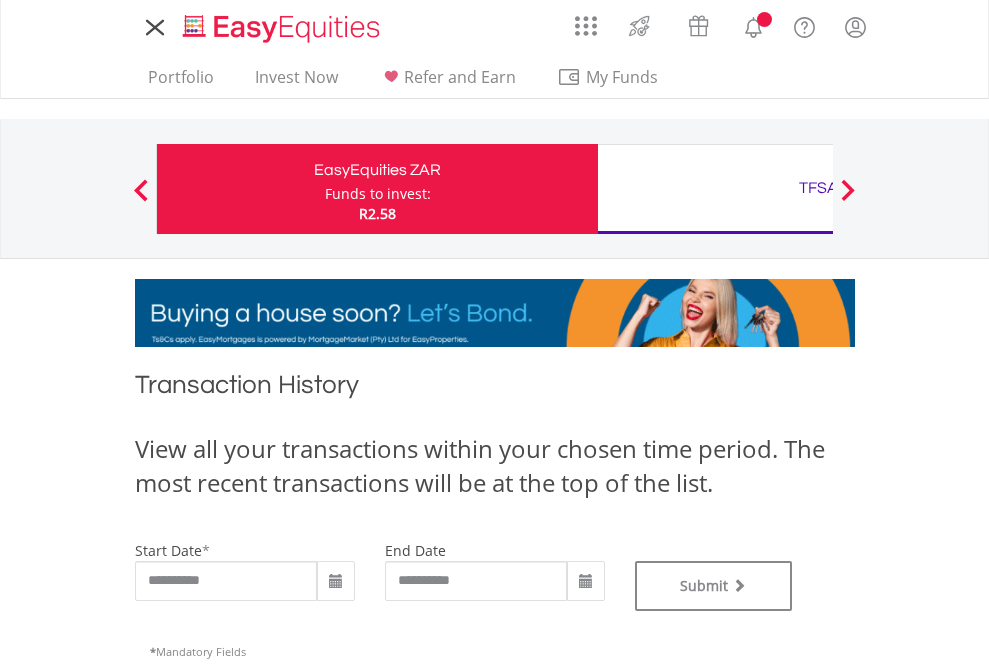 type on "**********" 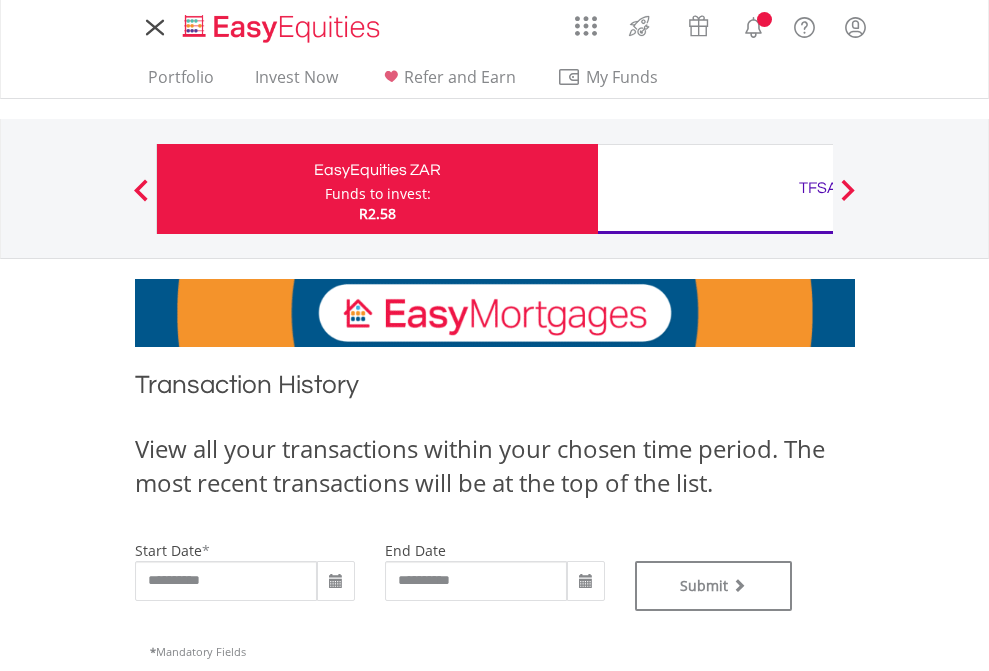 type on "**********" 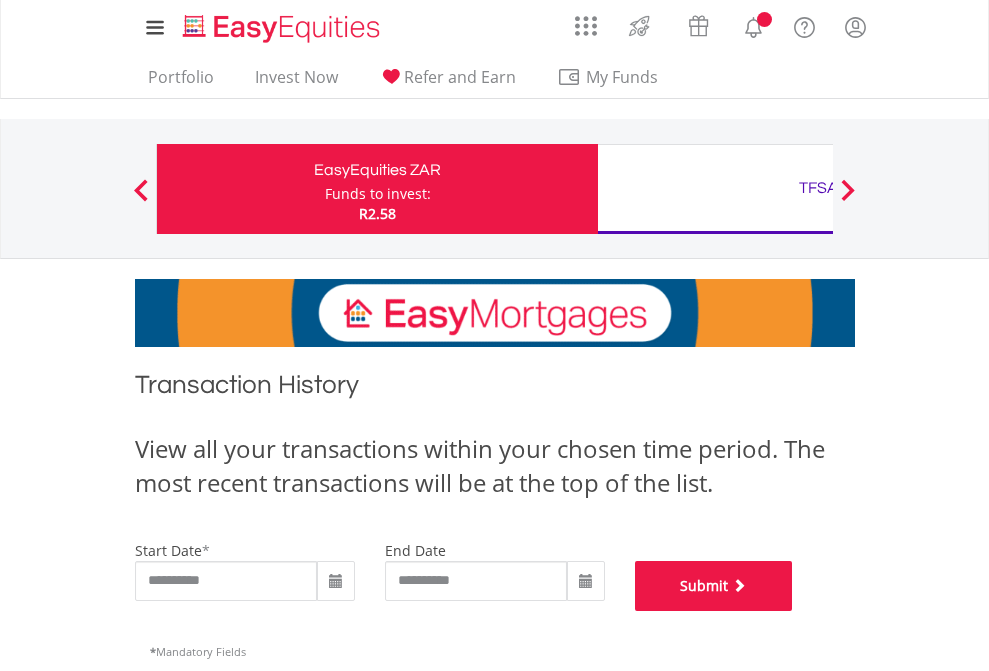 click on "Submit" at bounding box center [714, 586] 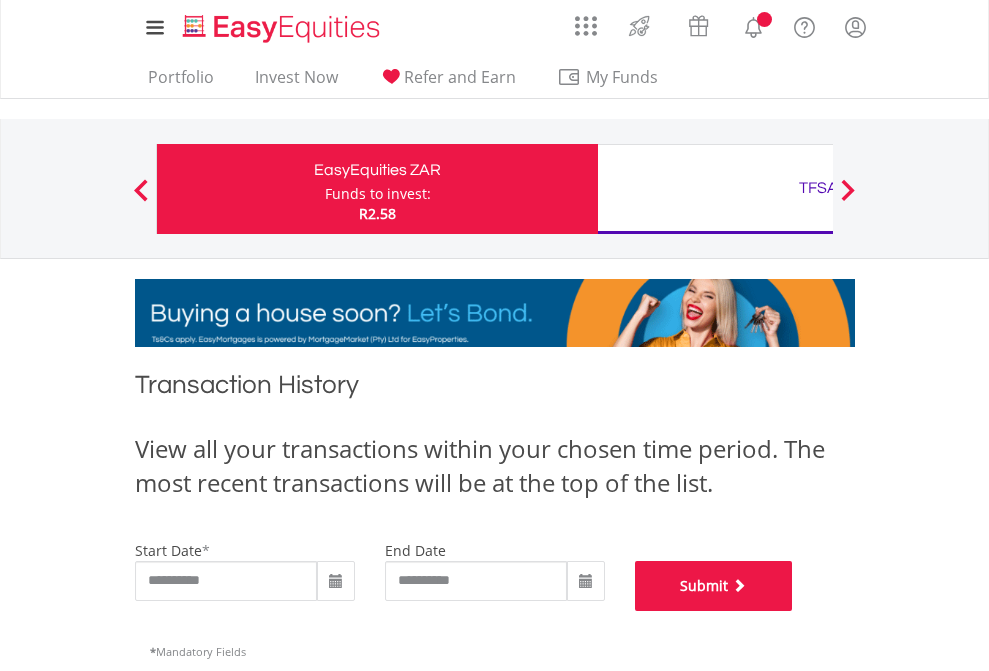 scroll, scrollTop: 811, scrollLeft: 0, axis: vertical 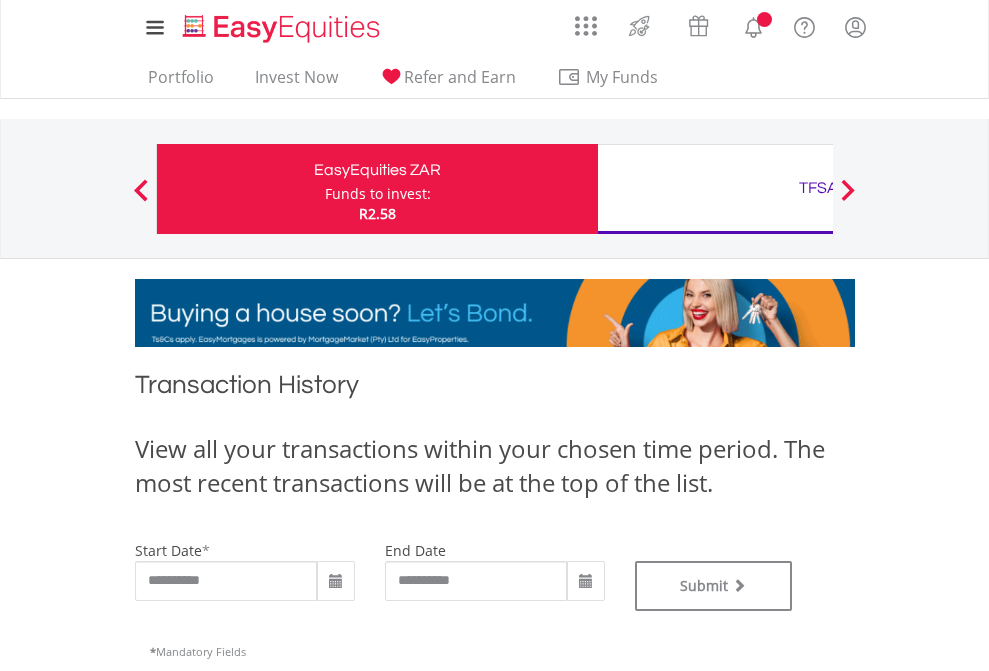 click on "TFSA" at bounding box center [818, 188] 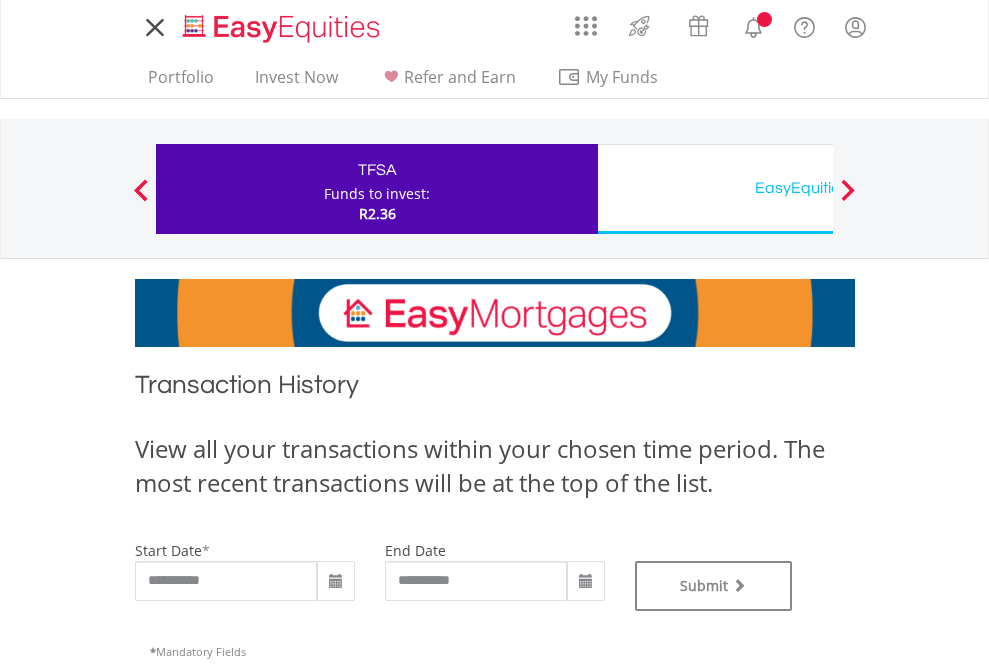 scroll, scrollTop: 0, scrollLeft: 0, axis: both 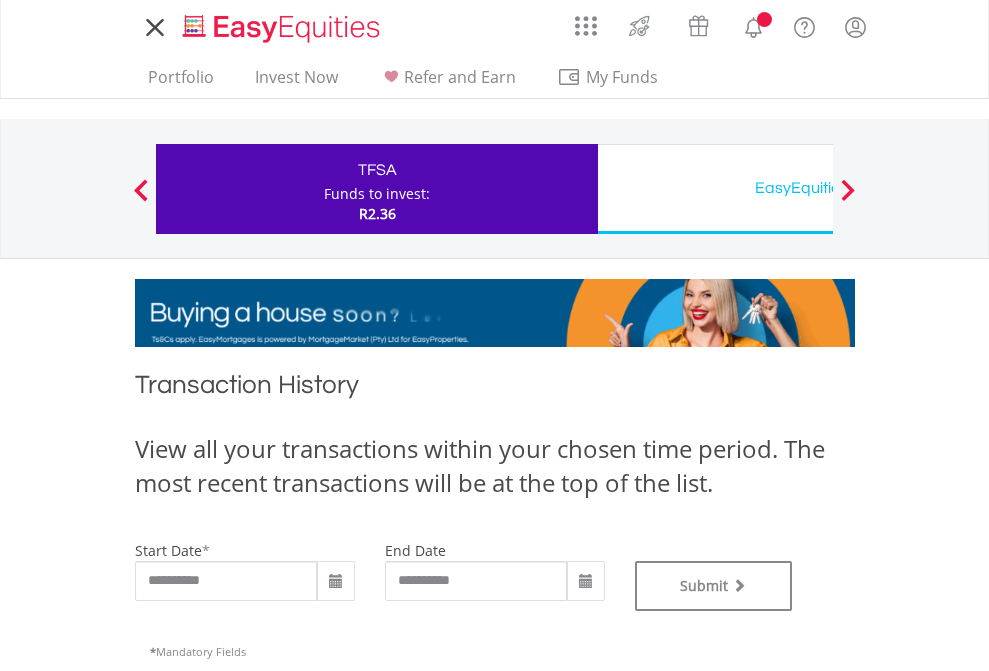 type on "**********" 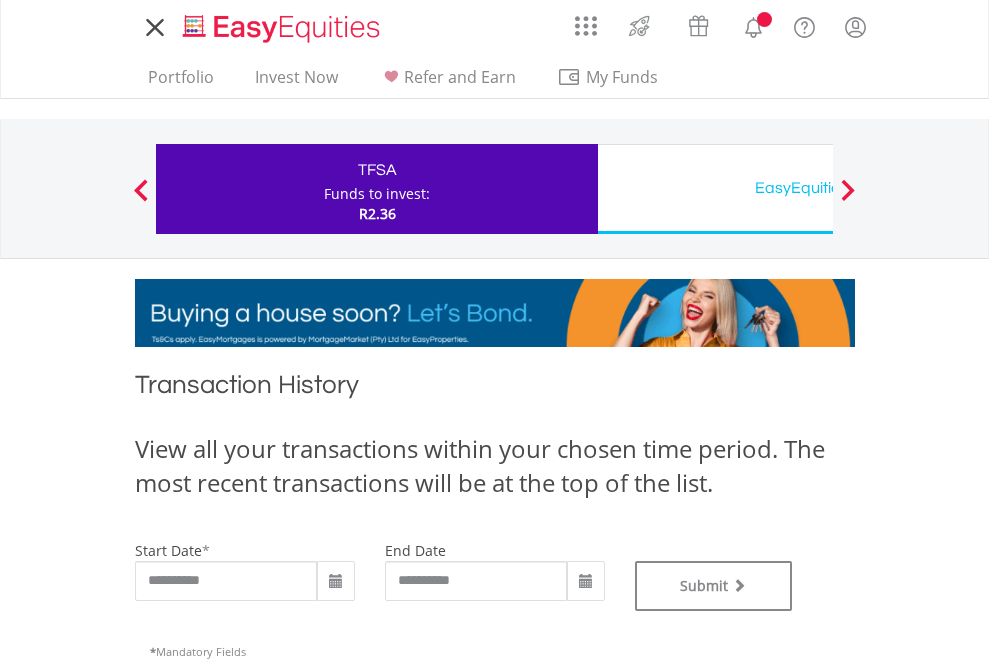 type on "**********" 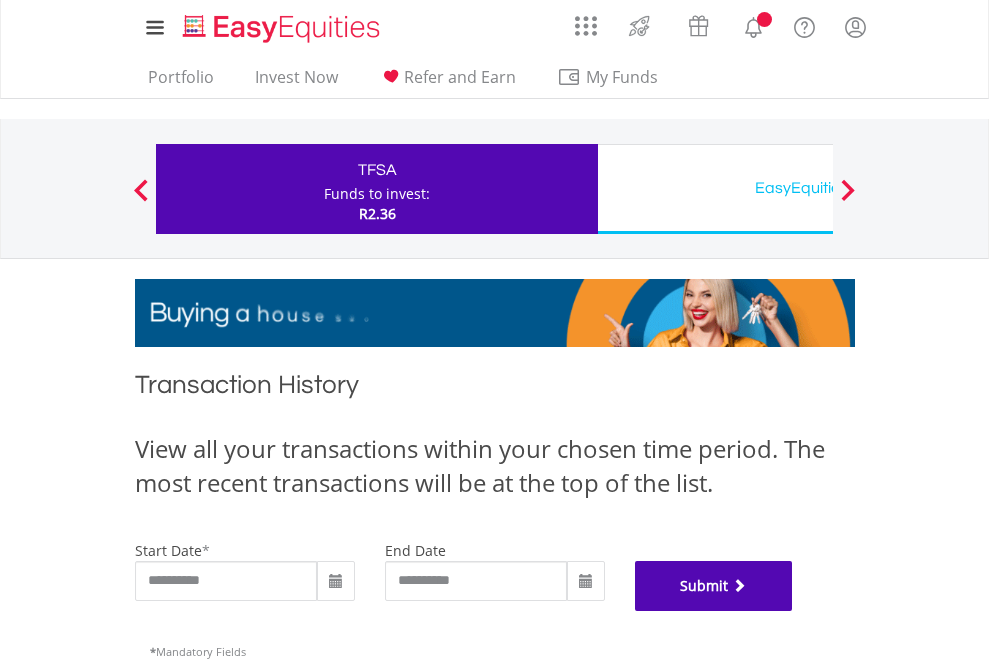 click on "Submit" at bounding box center (714, 586) 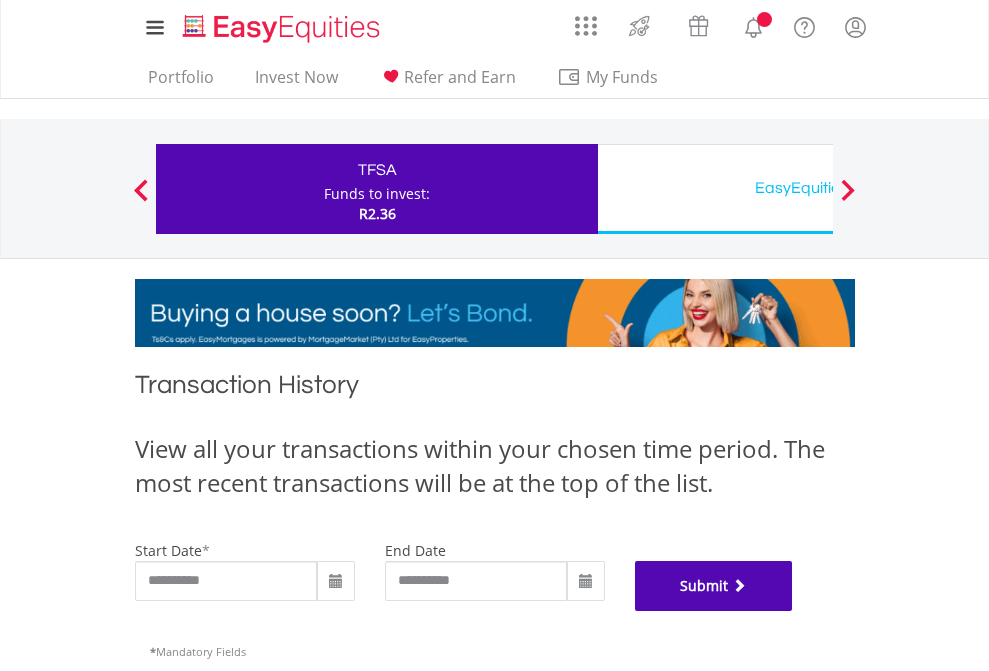 scroll, scrollTop: 811, scrollLeft: 0, axis: vertical 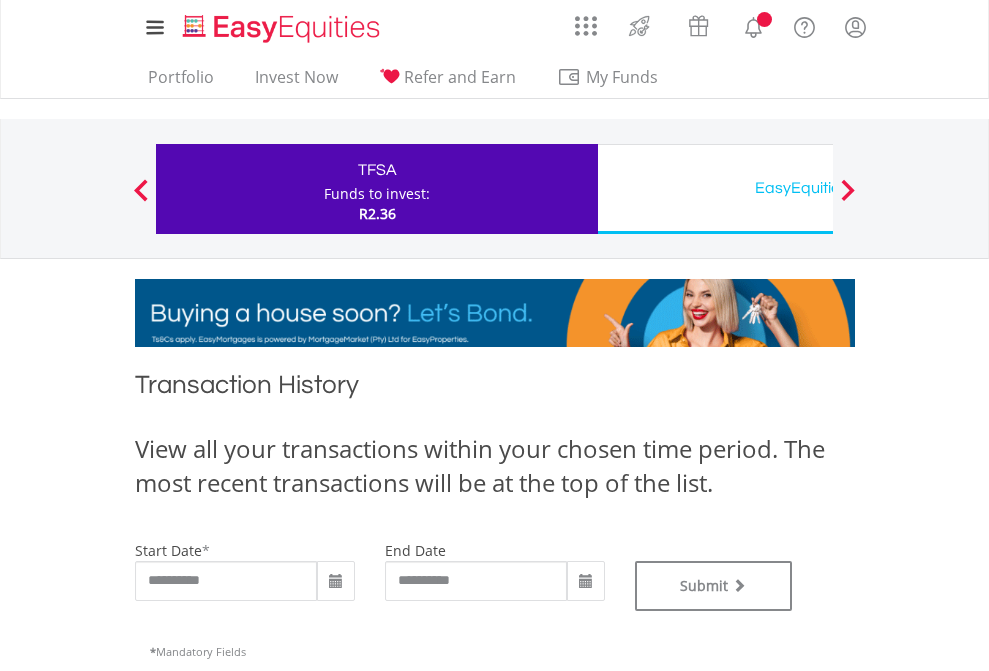 click on "EasyEquities USD" at bounding box center [818, 188] 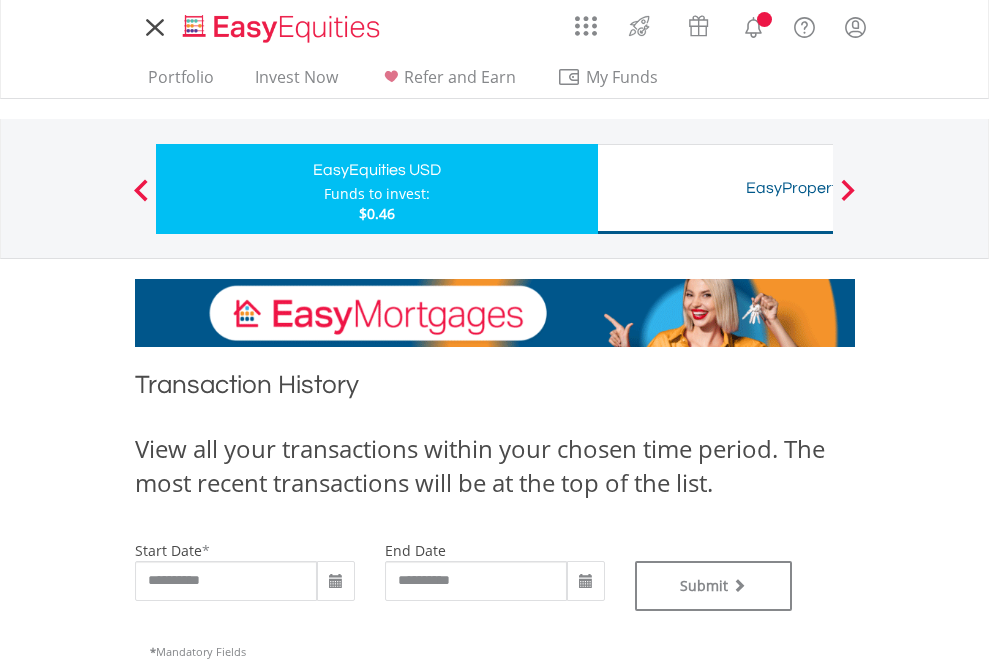 scroll, scrollTop: 0, scrollLeft: 0, axis: both 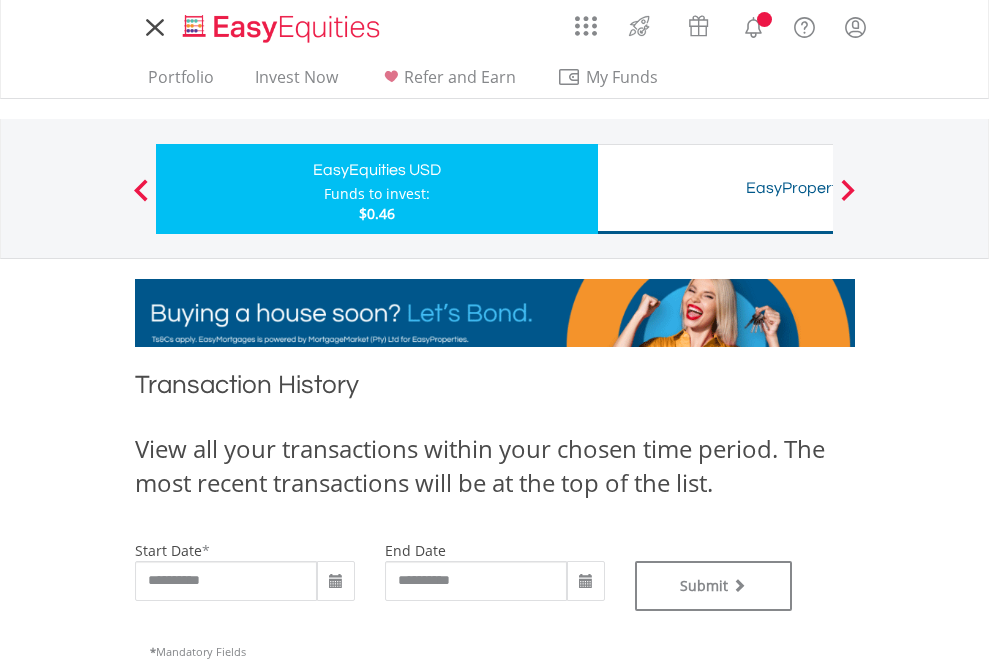 type on "**********" 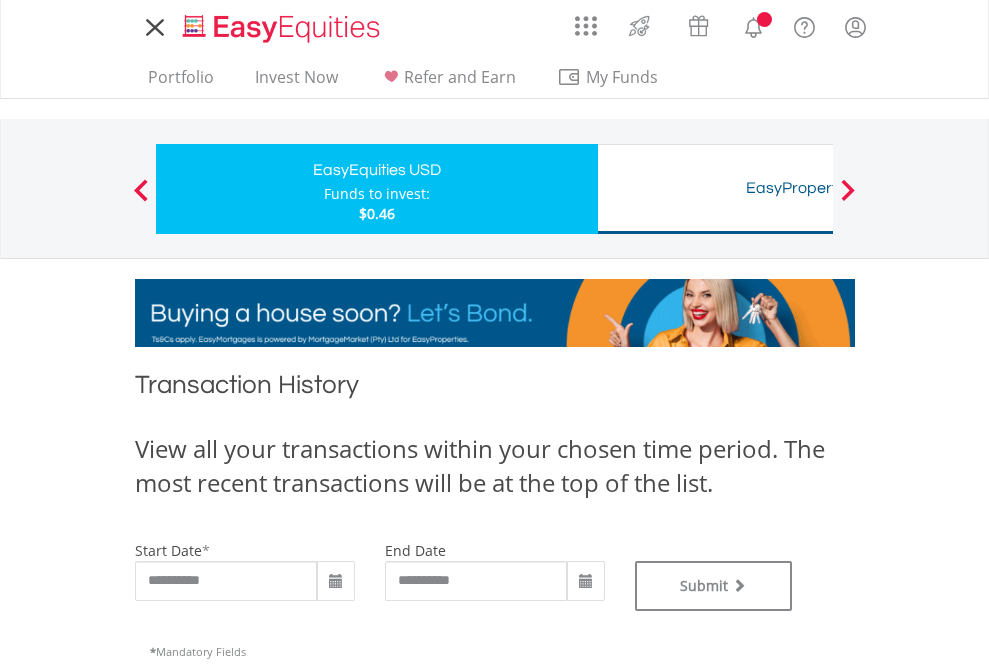 type on "**********" 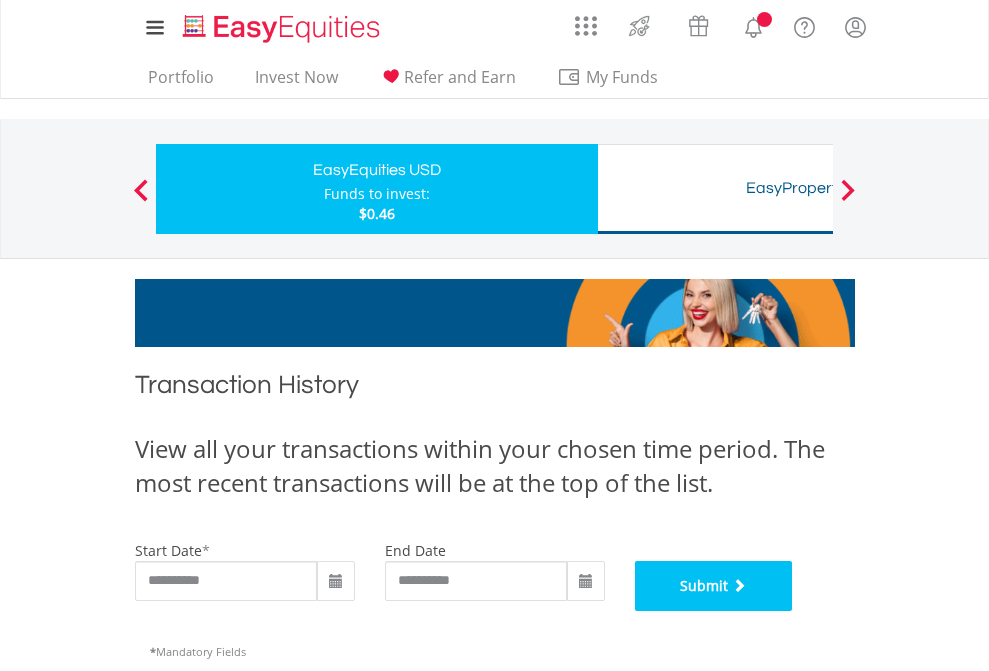 click on "Submit" at bounding box center (714, 586) 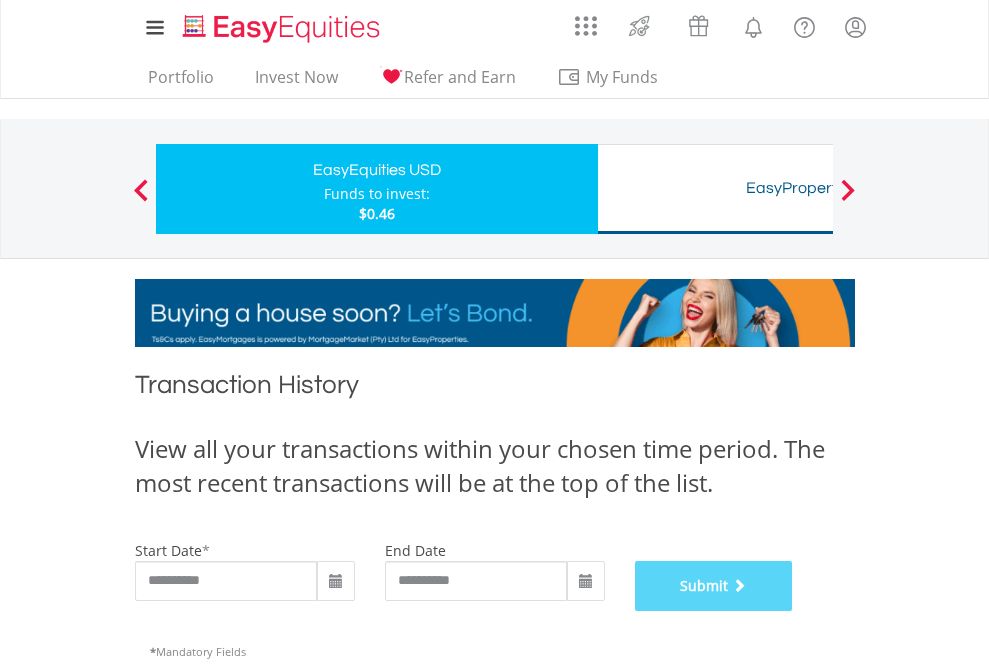 scroll, scrollTop: 811, scrollLeft: 0, axis: vertical 